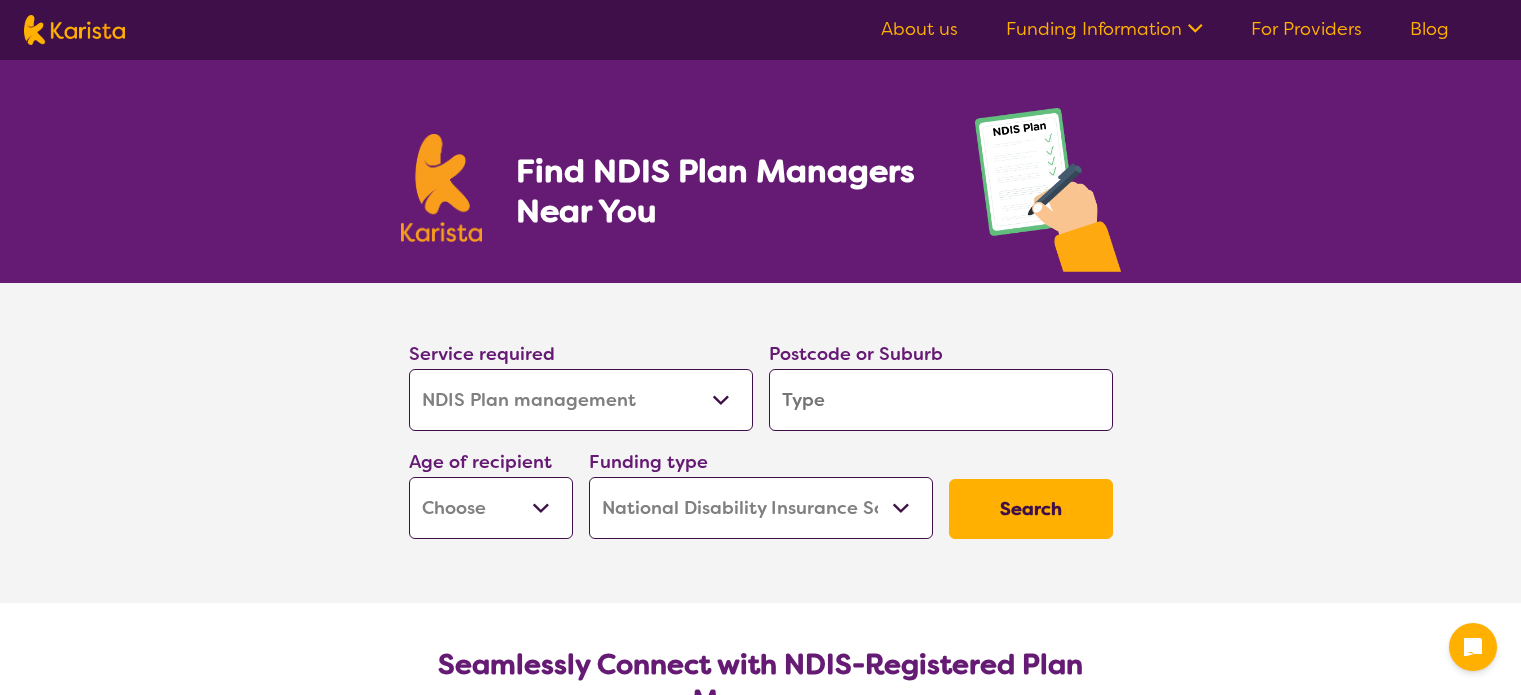 select on "NDIS Plan management" 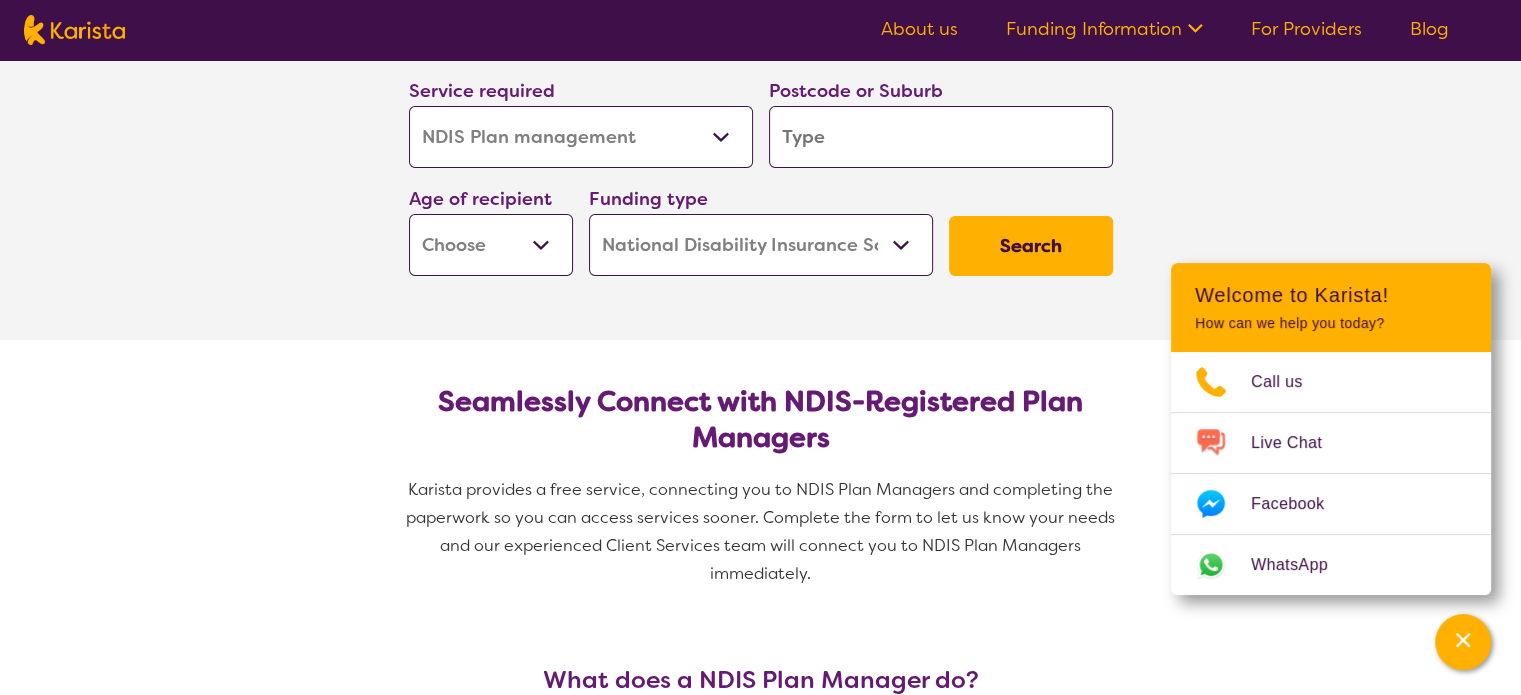 scroll, scrollTop: 200, scrollLeft: 0, axis: vertical 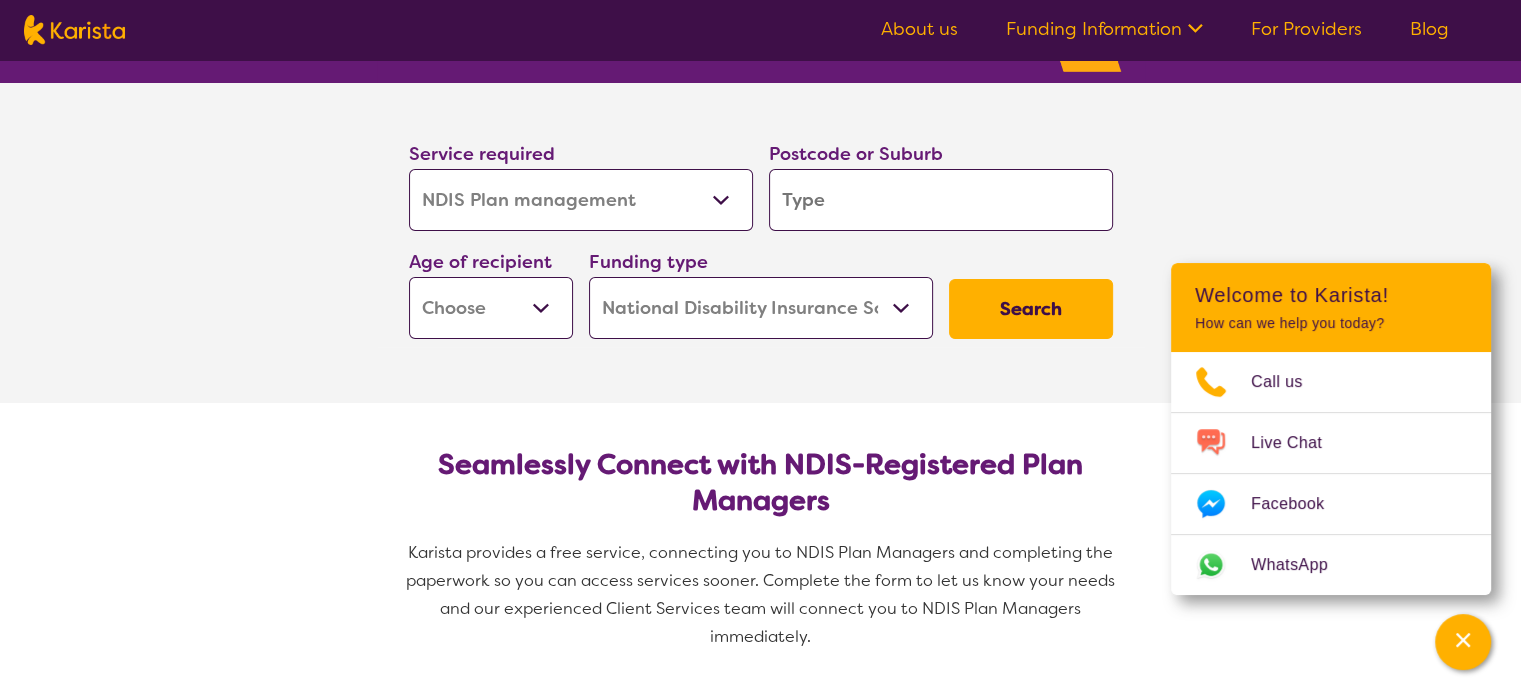 click at bounding box center (941, 200) 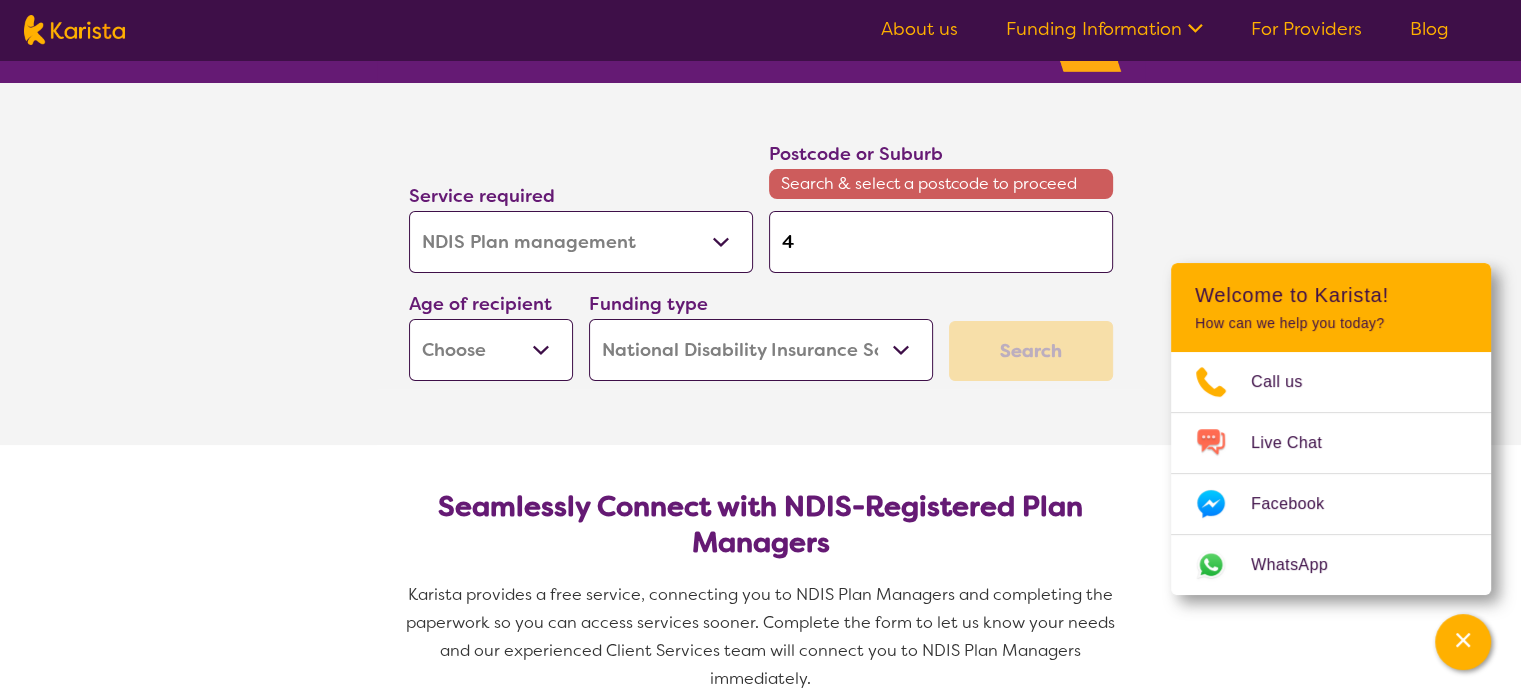 type on "43" 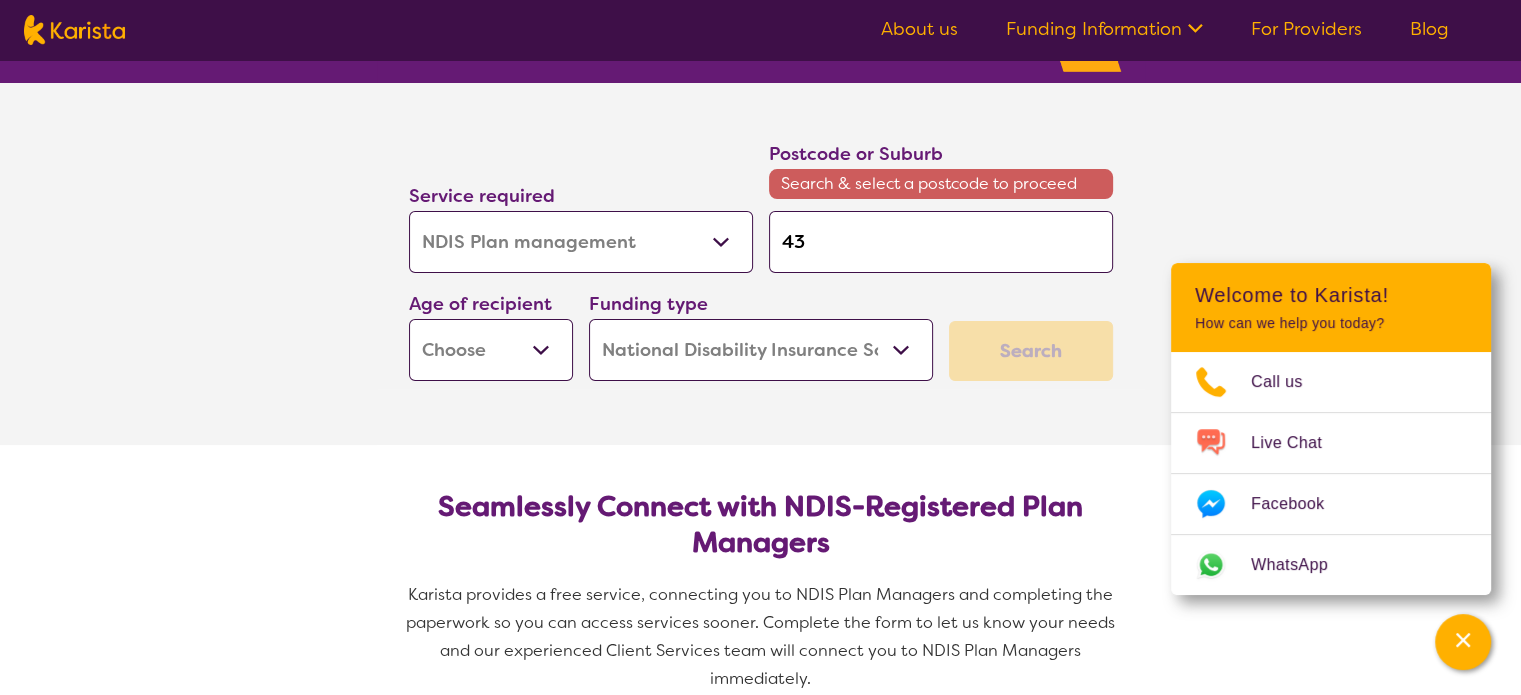 type on "[POSTAL_CODE]" 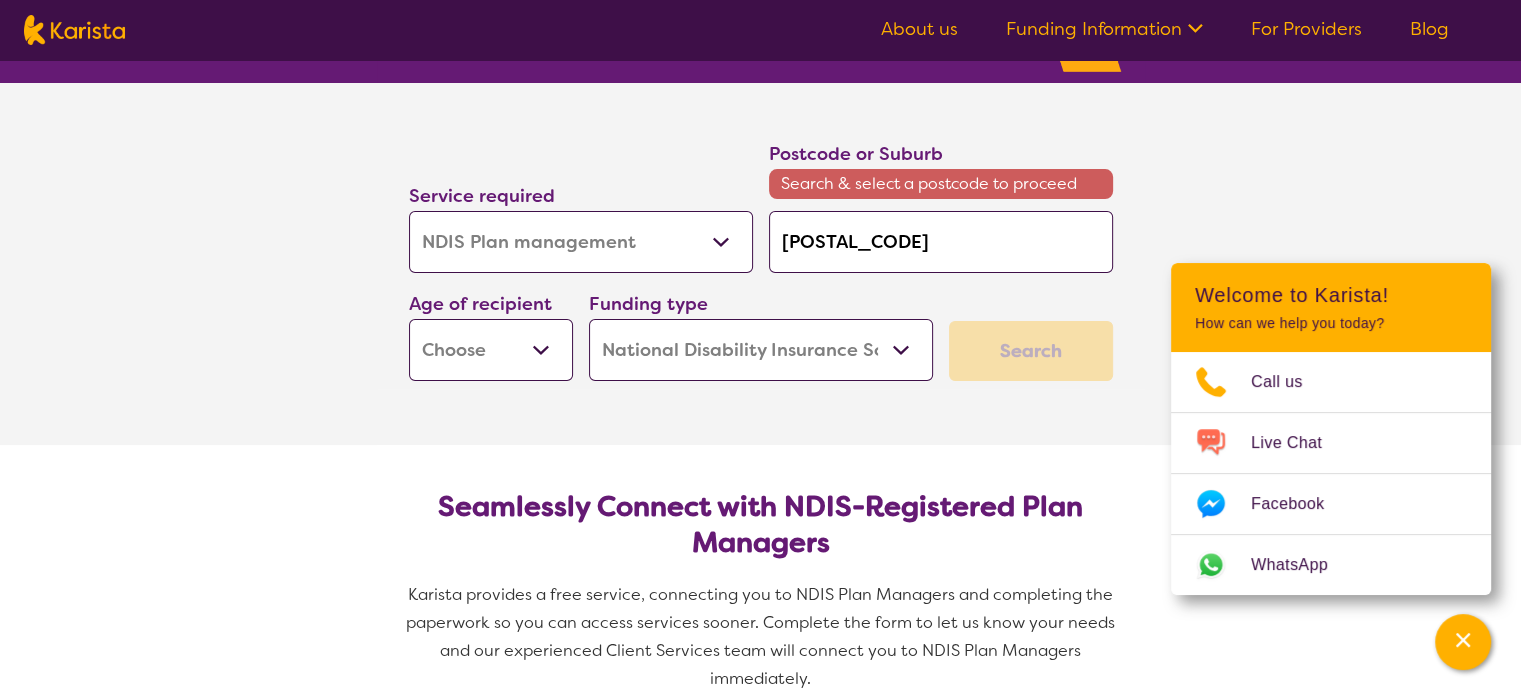 type on "[POSTAL_CODE]" 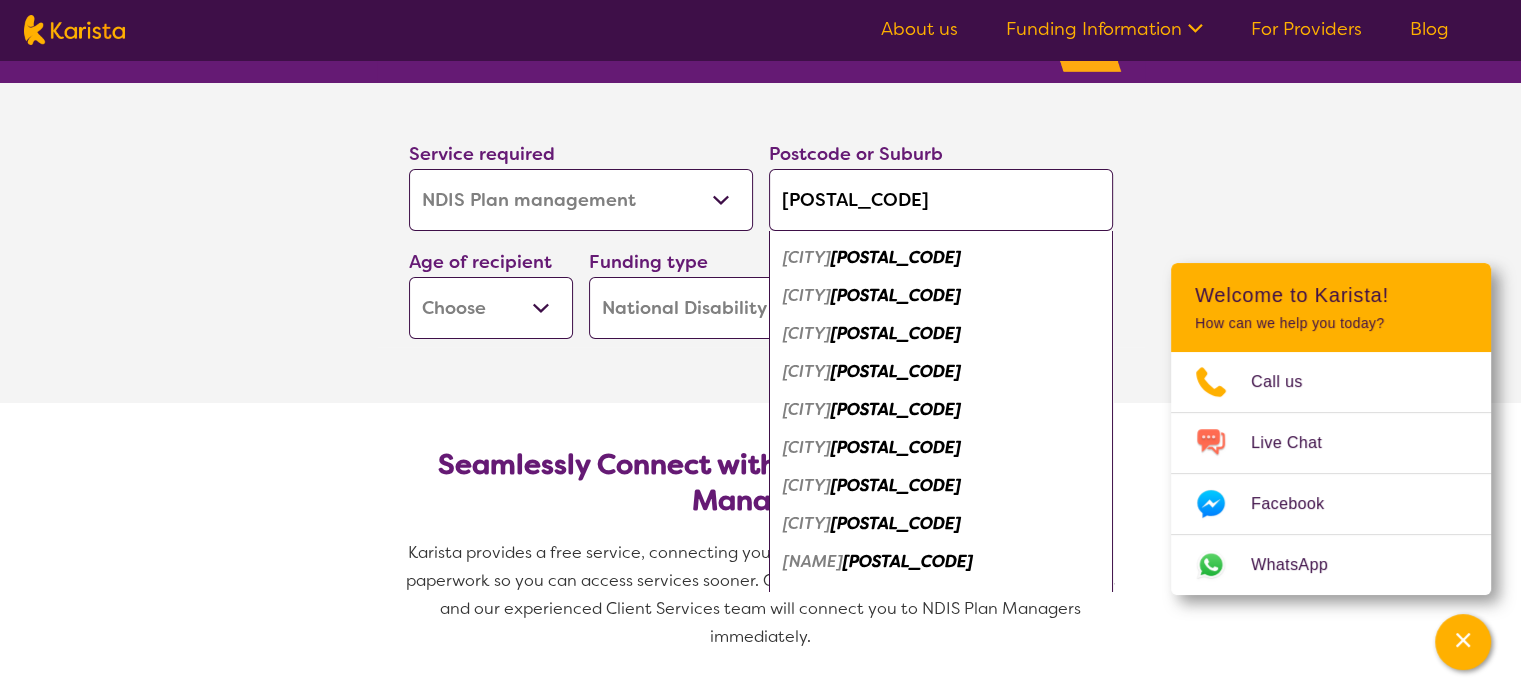 scroll, scrollTop: 100, scrollLeft: 0, axis: vertical 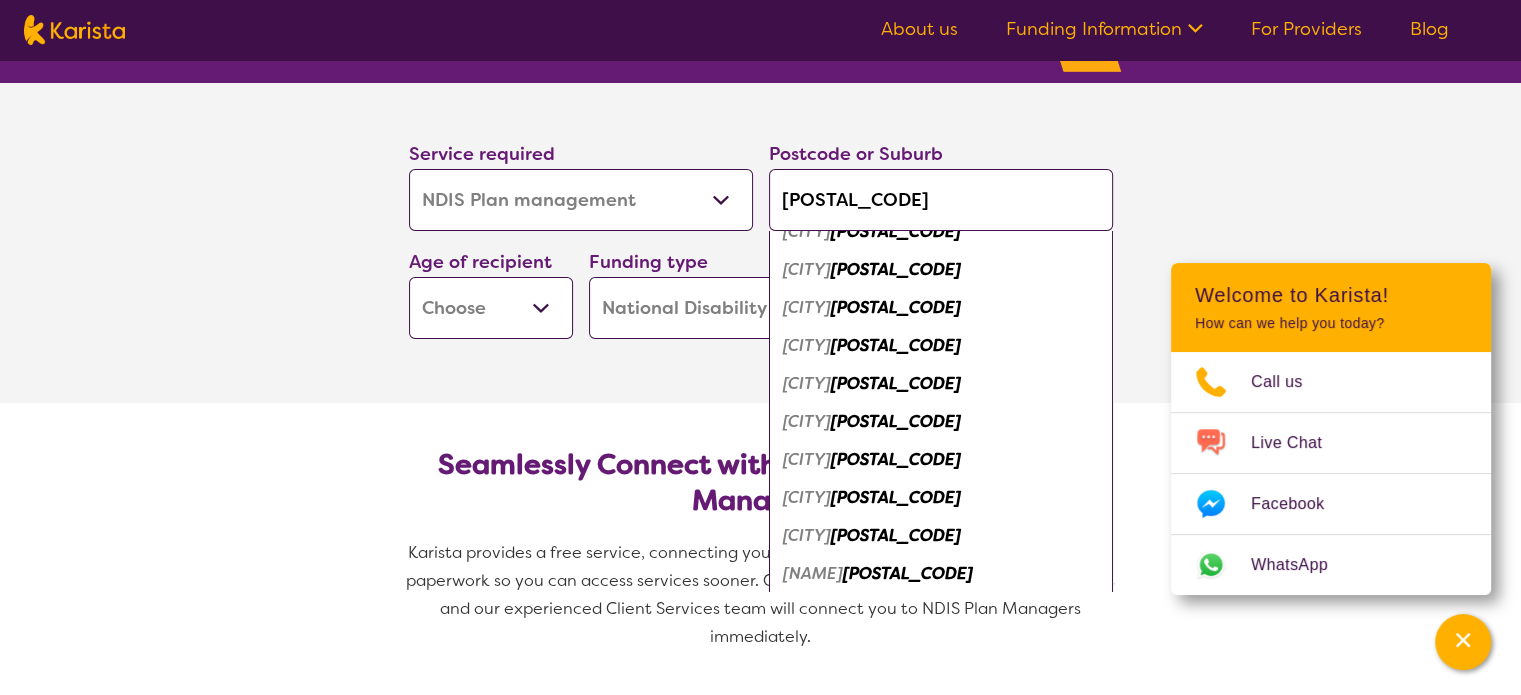 type on "[POSTAL_CODE]" 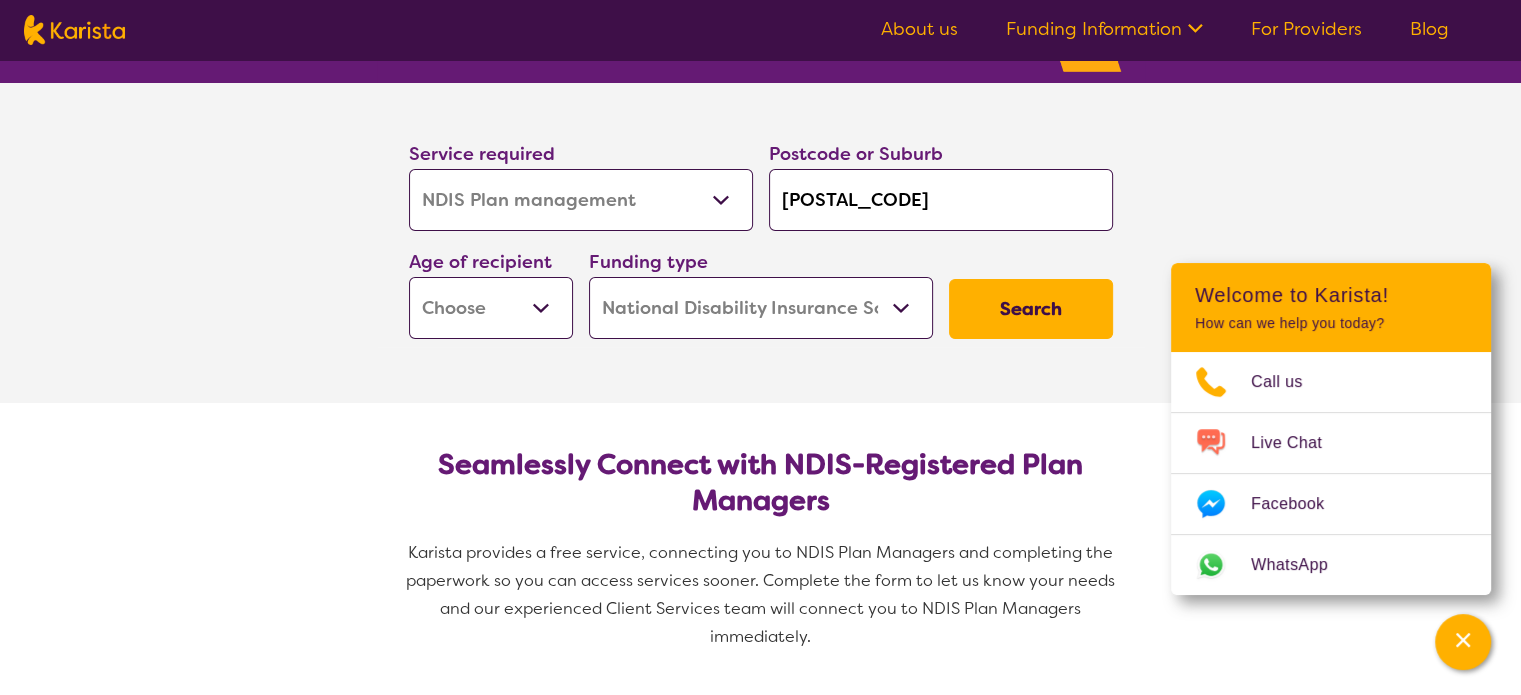 click on "Early Childhood - 0 to 9 Child - 10 to 11 Adolescent - 12 to 17 Adult - 18 to 64 Aged - 65+" at bounding box center (491, 308) 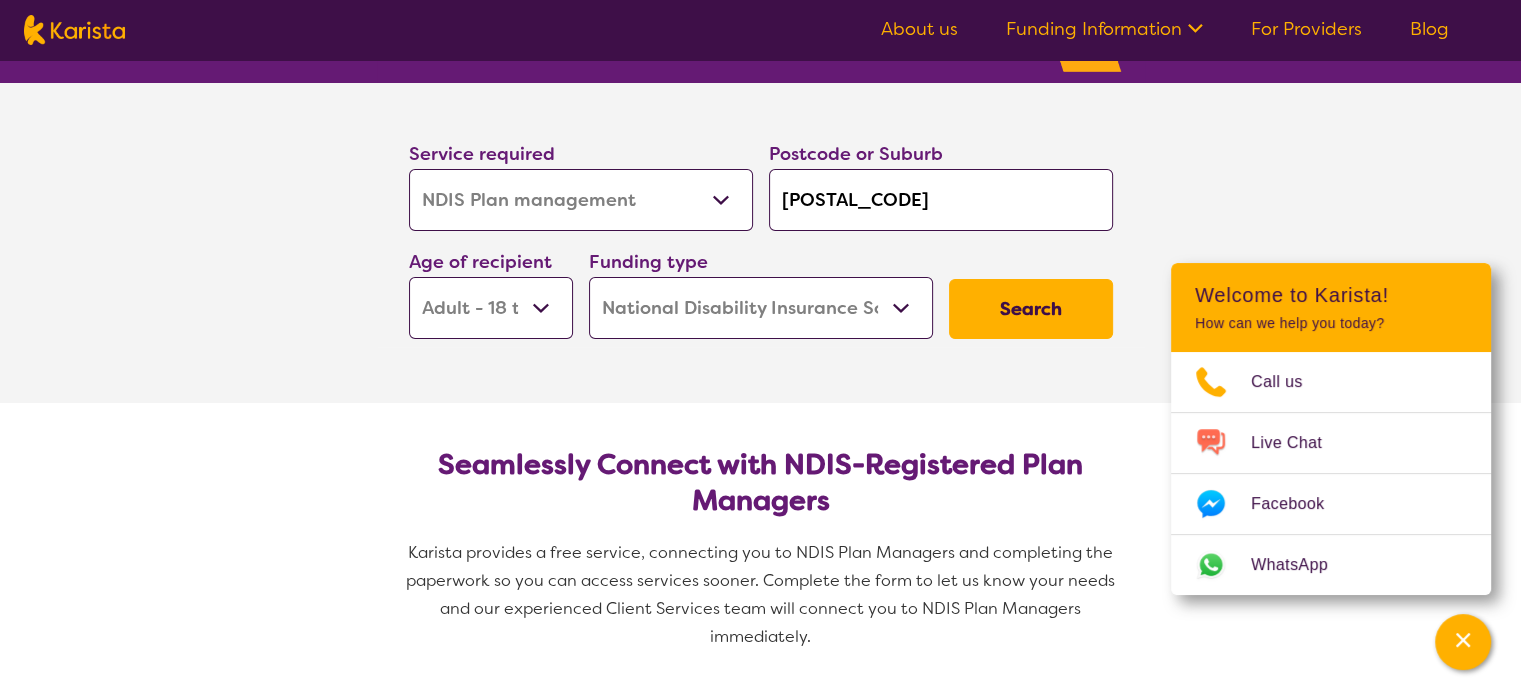 click on "Early Childhood - 0 to 9 Child - 10 to 11 Adolescent - 12 to 17 Adult - 18 to 64 Aged - 65+" at bounding box center (491, 308) 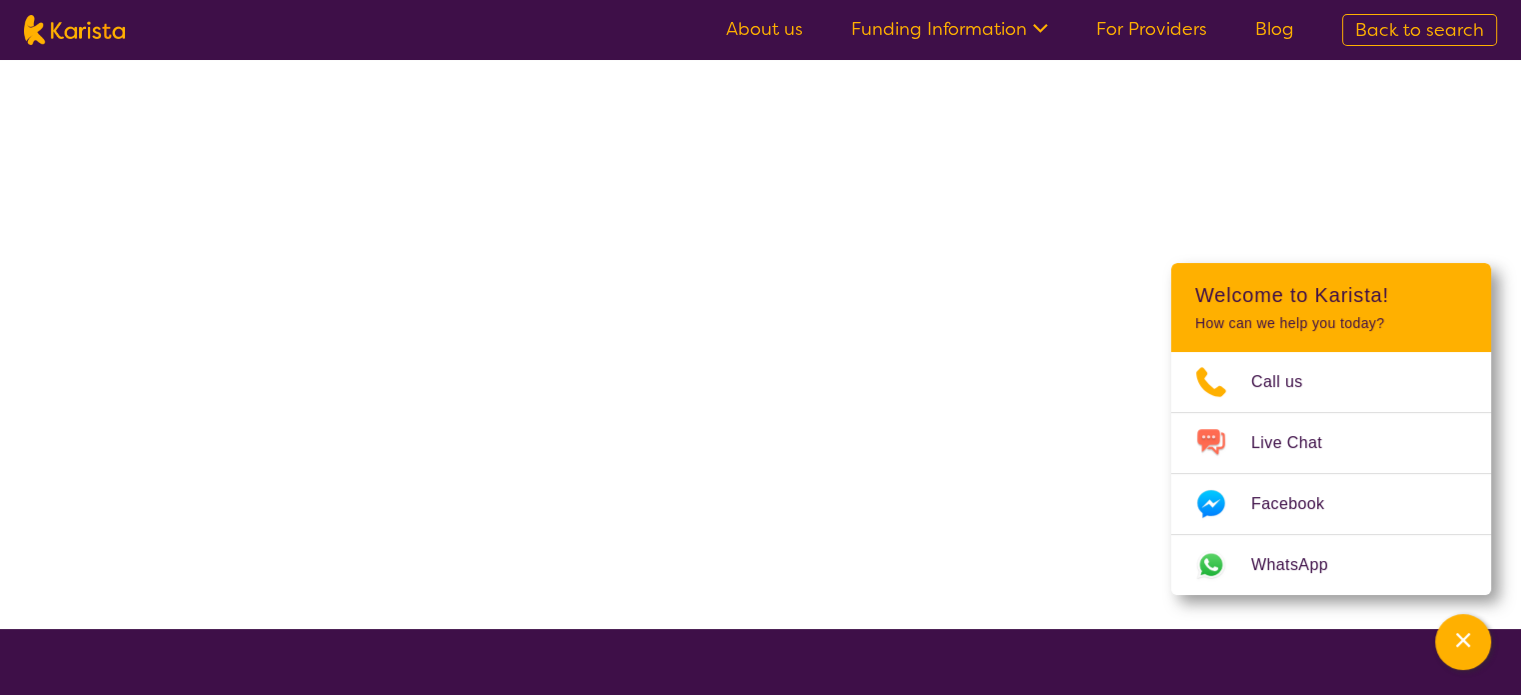 scroll, scrollTop: 0, scrollLeft: 0, axis: both 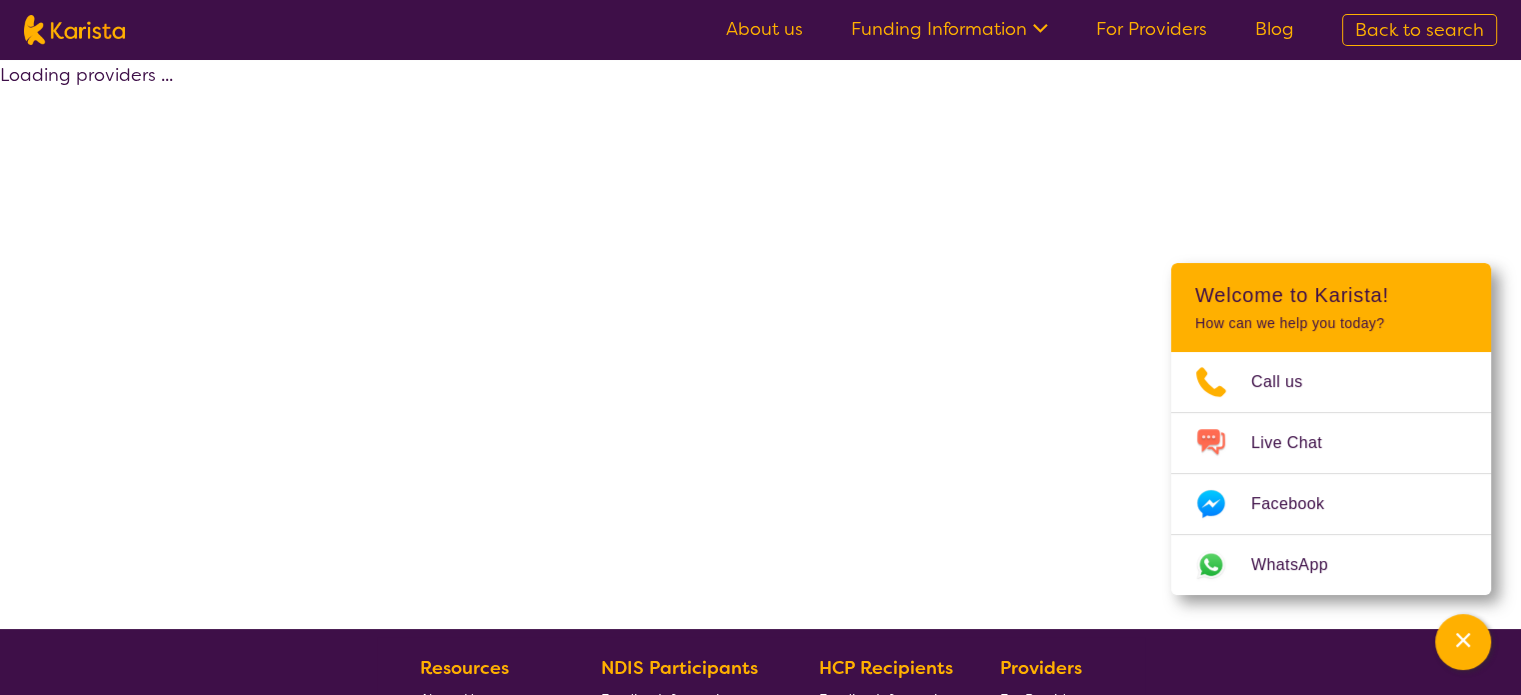select on "by_score" 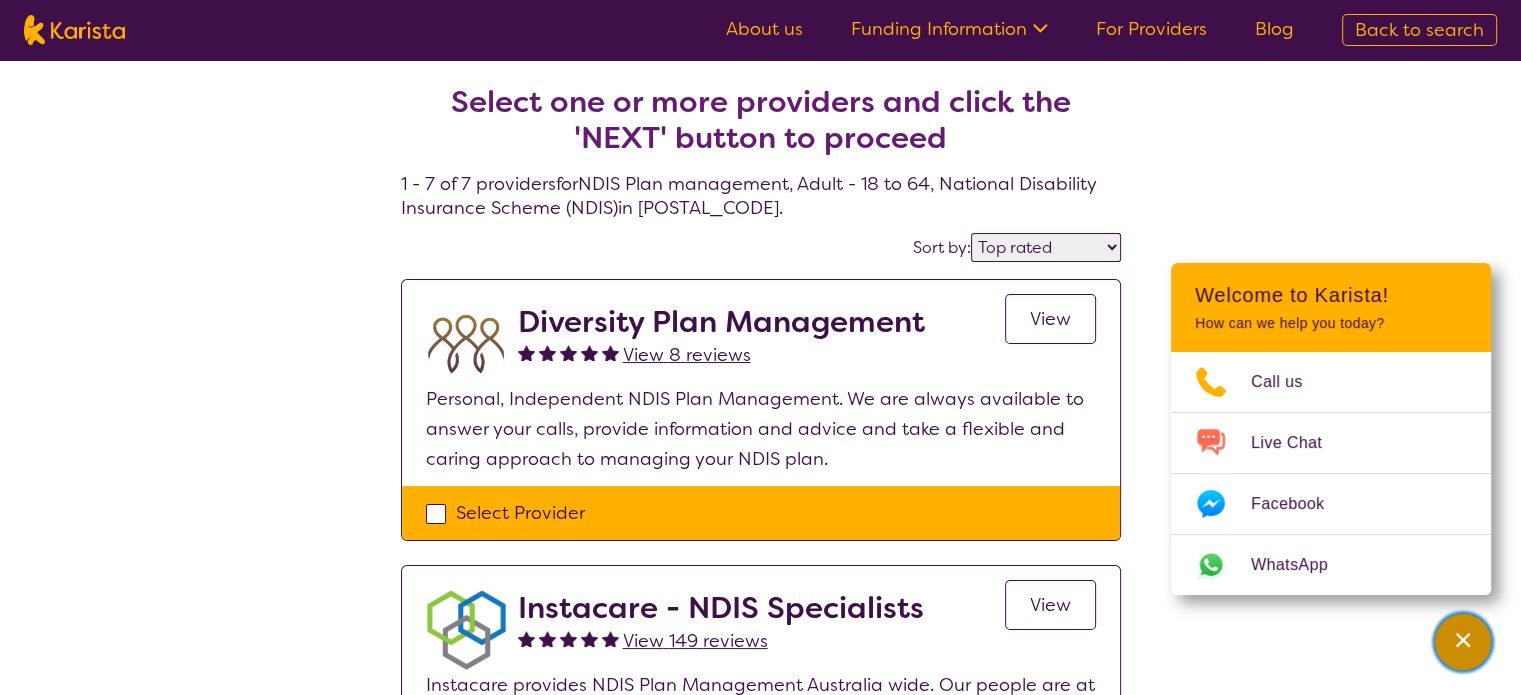 click 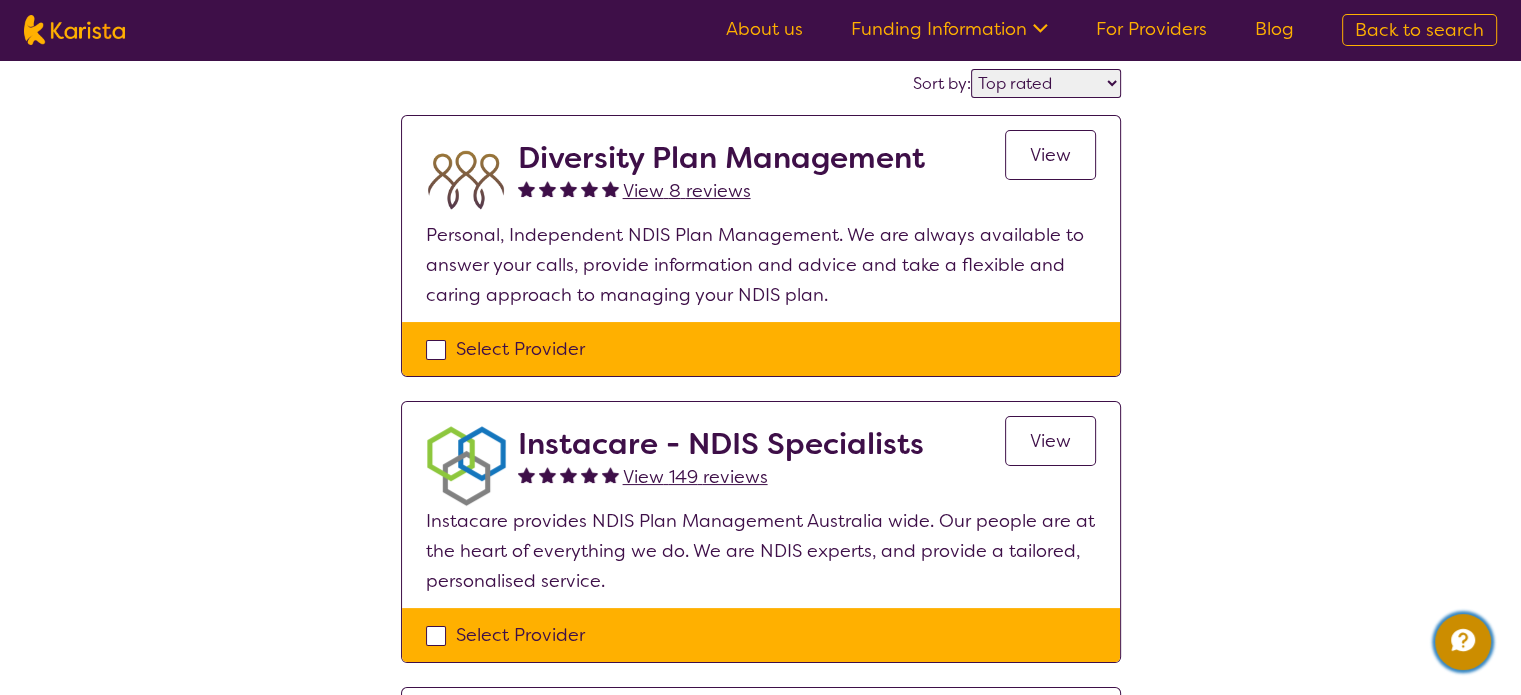 scroll, scrollTop: 200, scrollLeft: 0, axis: vertical 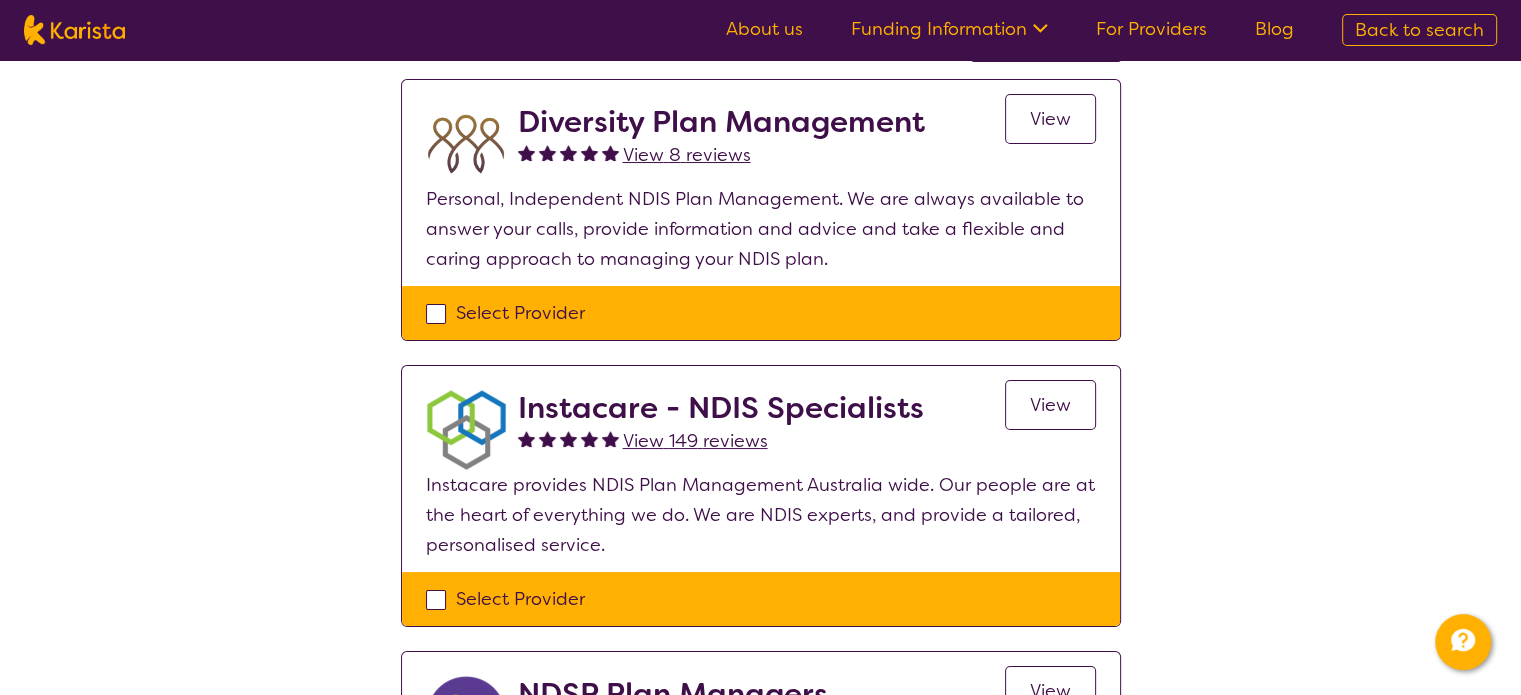 click on "View" at bounding box center (1050, 119) 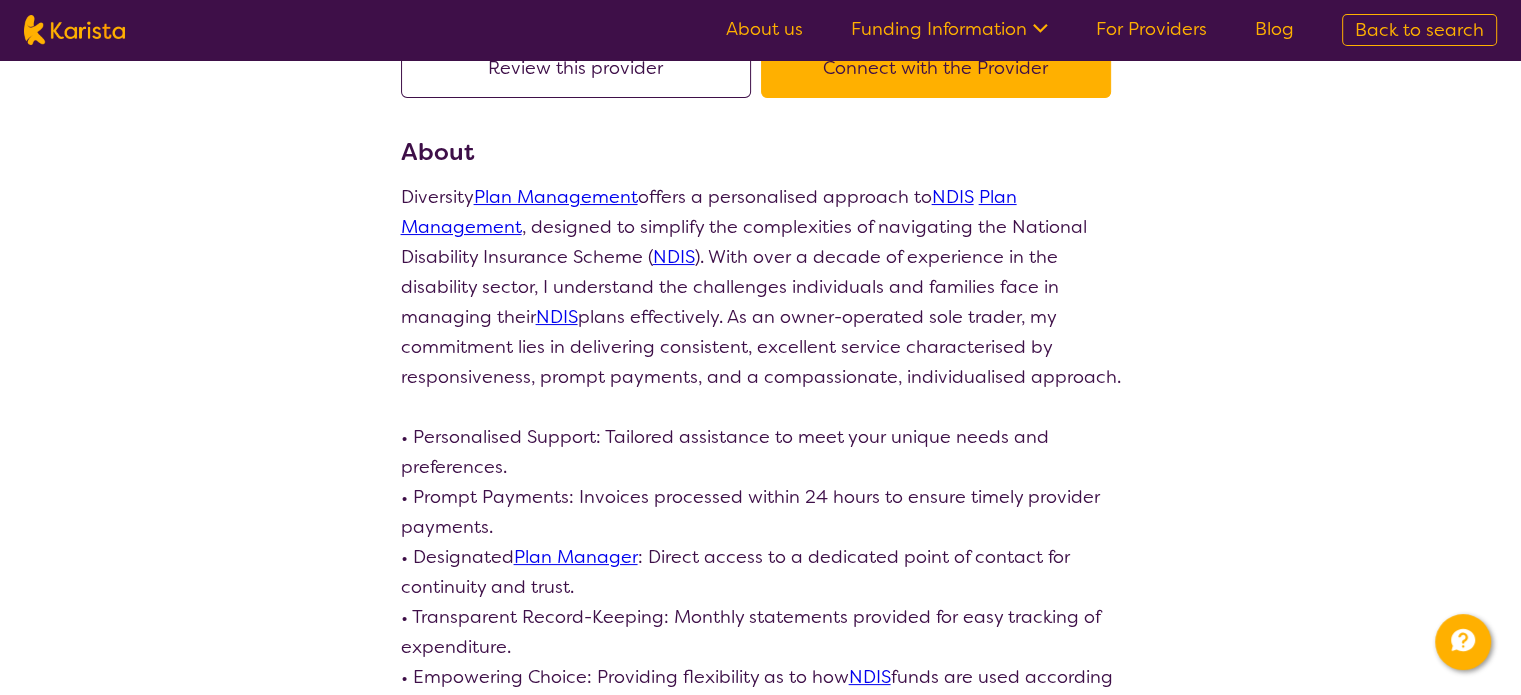scroll, scrollTop: 0, scrollLeft: 0, axis: both 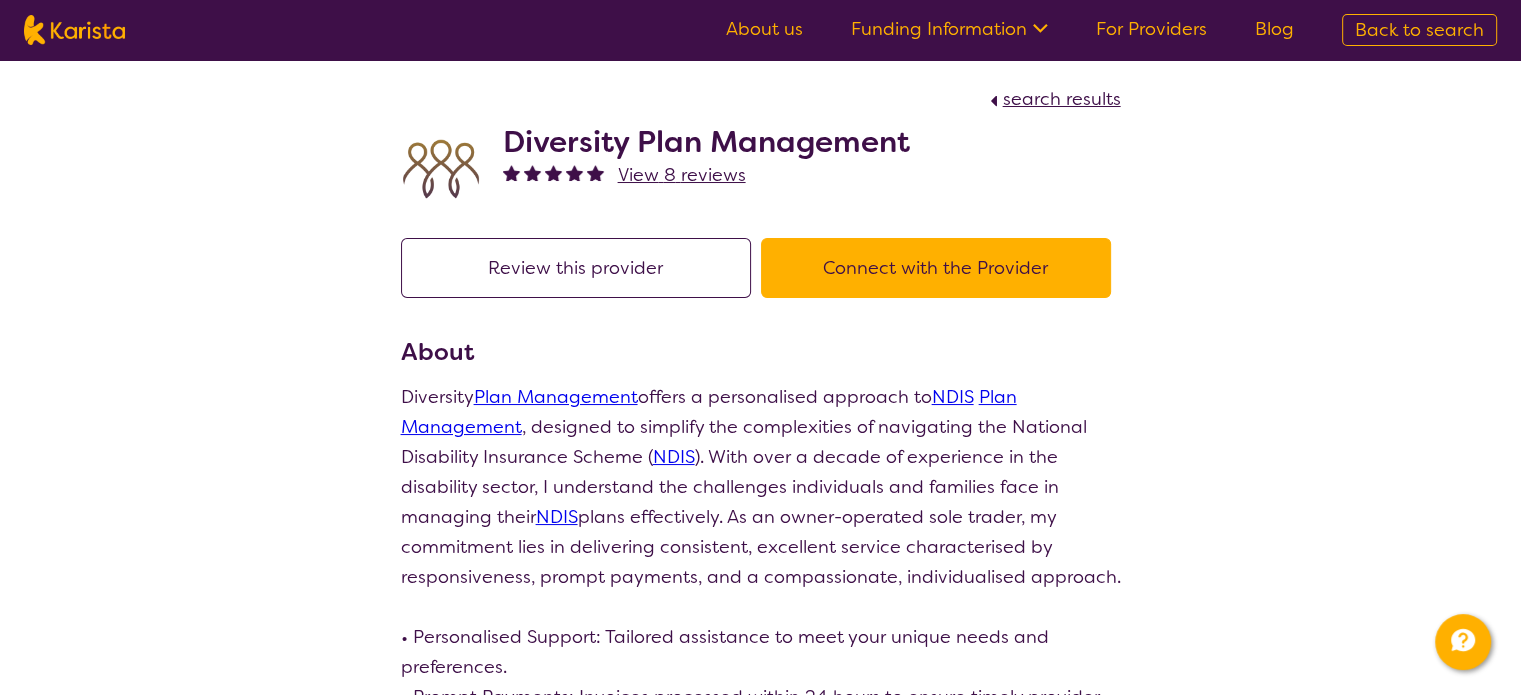 click on "search results" at bounding box center (1062, 99) 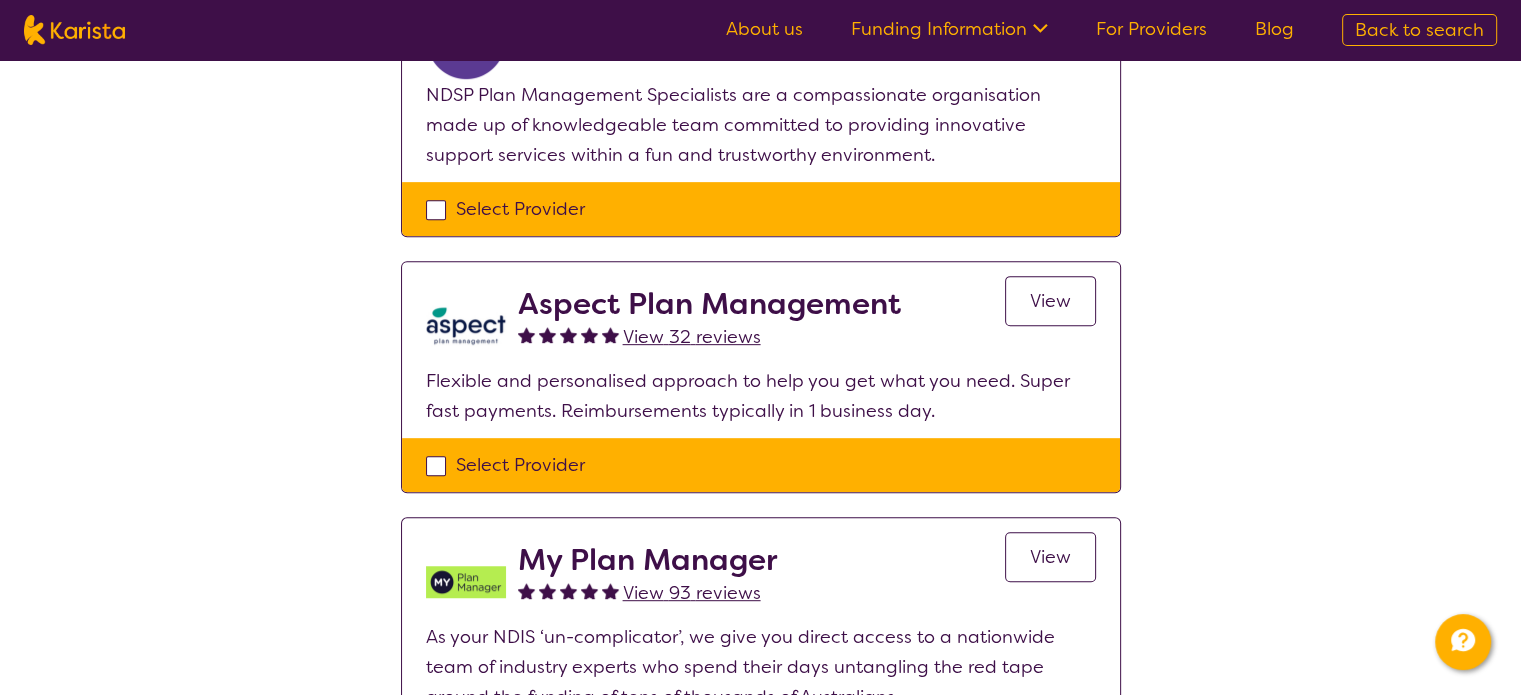 scroll, scrollTop: 976, scrollLeft: 0, axis: vertical 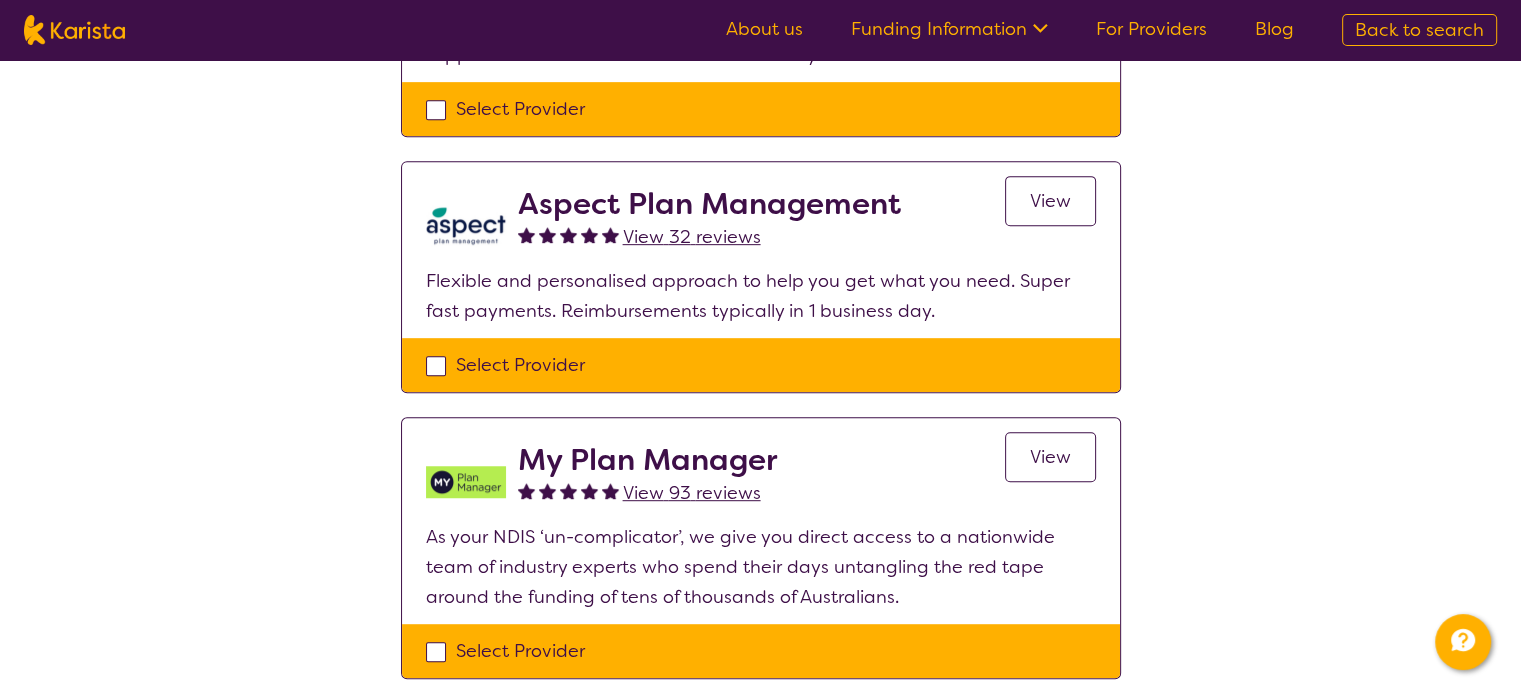 click on "View" at bounding box center (1050, 457) 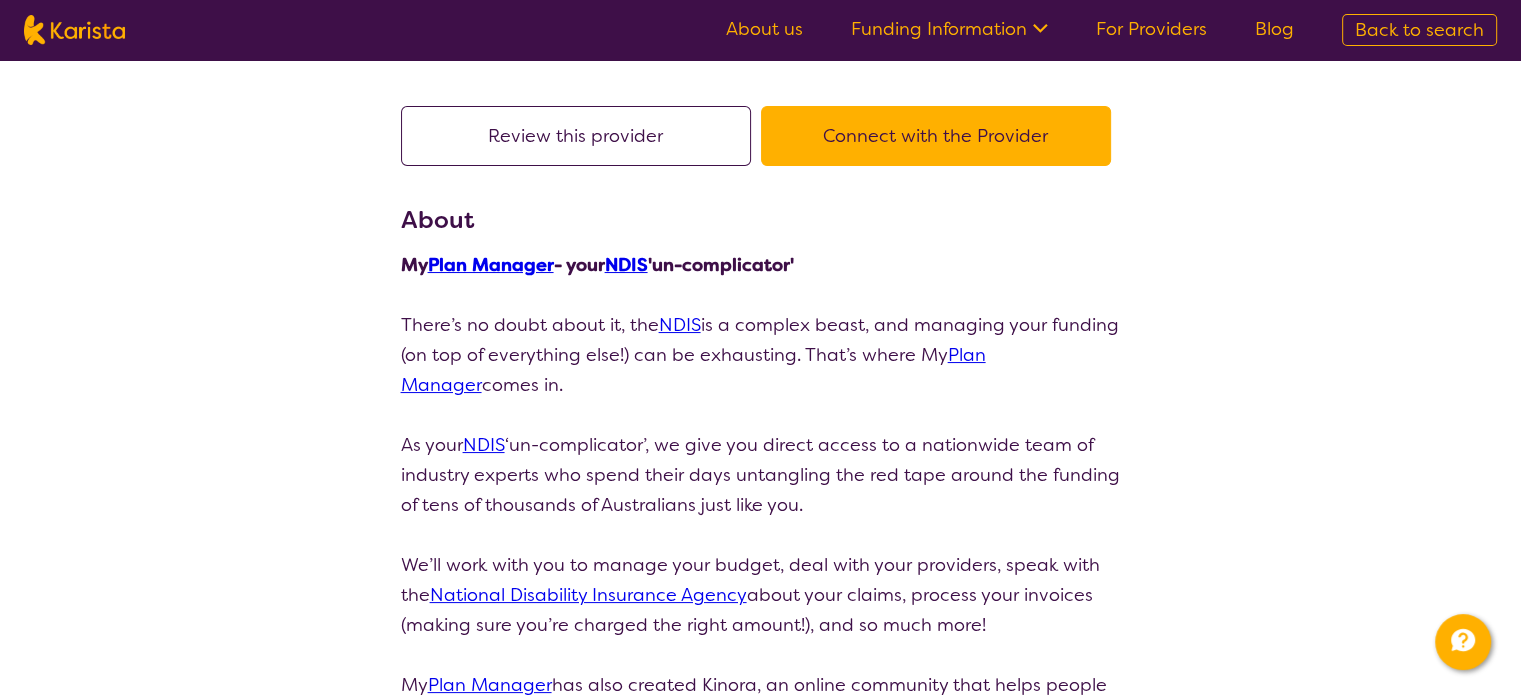 scroll, scrollTop: 0, scrollLeft: 0, axis: both 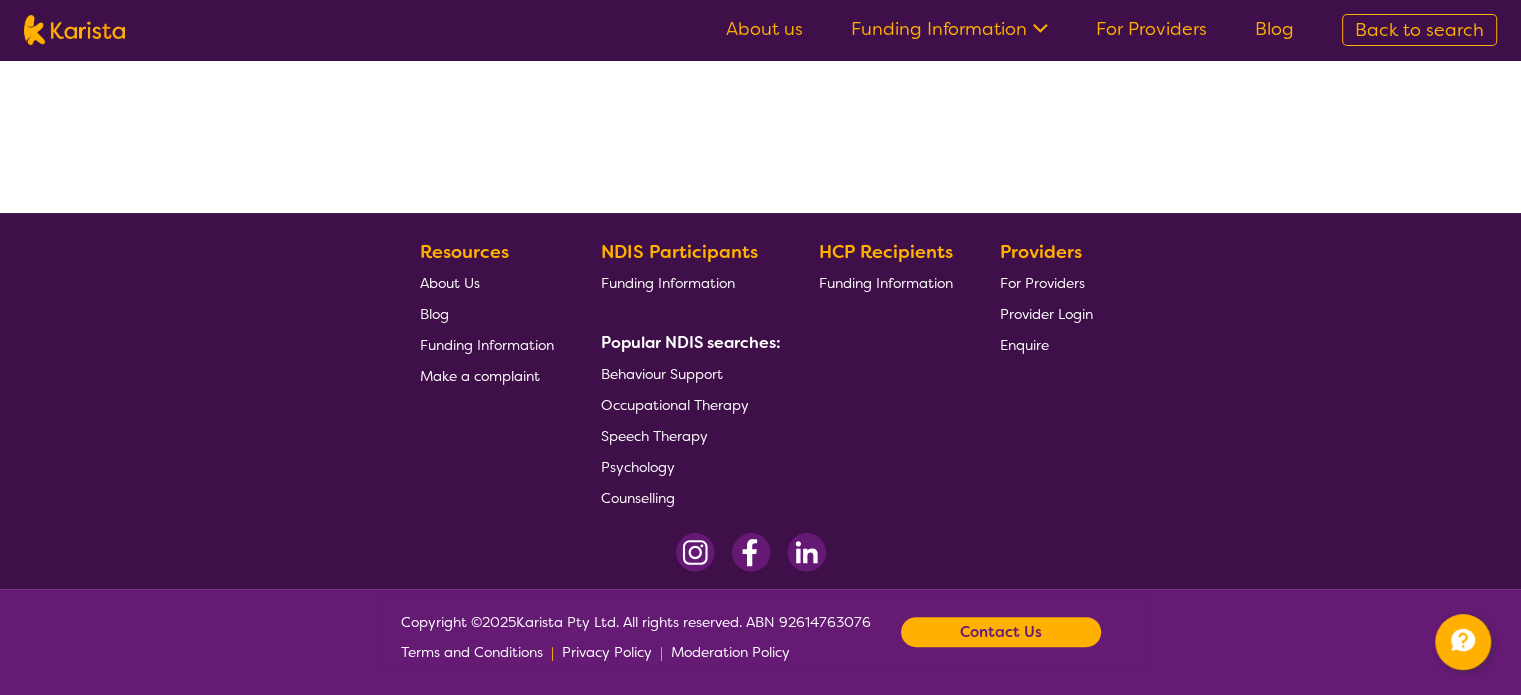 select on "by_score" 